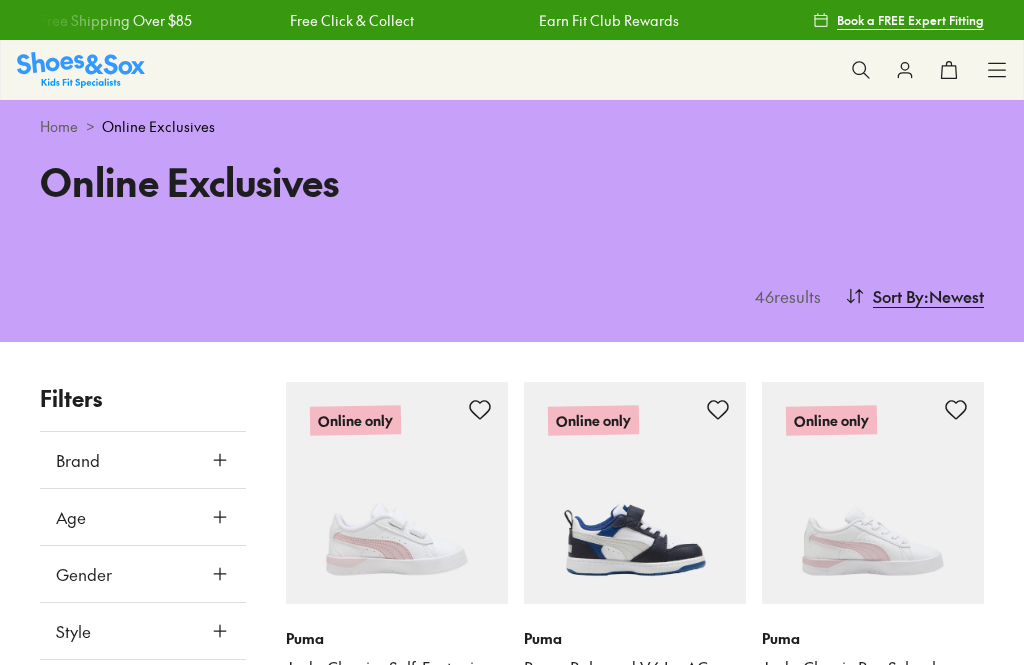 scroll, scrollTop: 0, scrollLeft: 0, axis: both 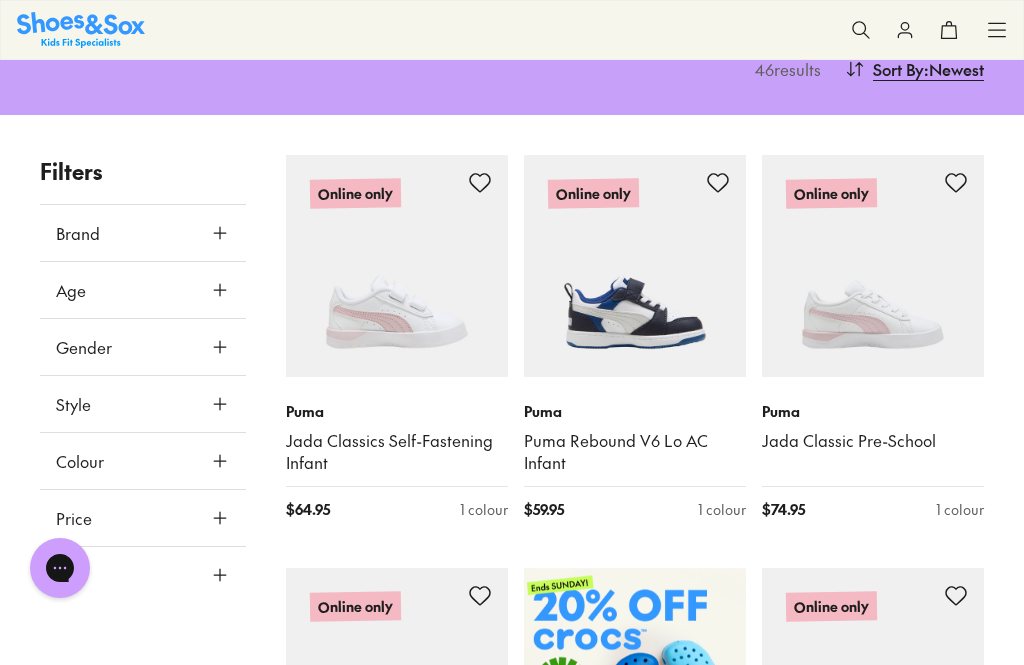 click on "Gender" at bounding box center (143, 347) 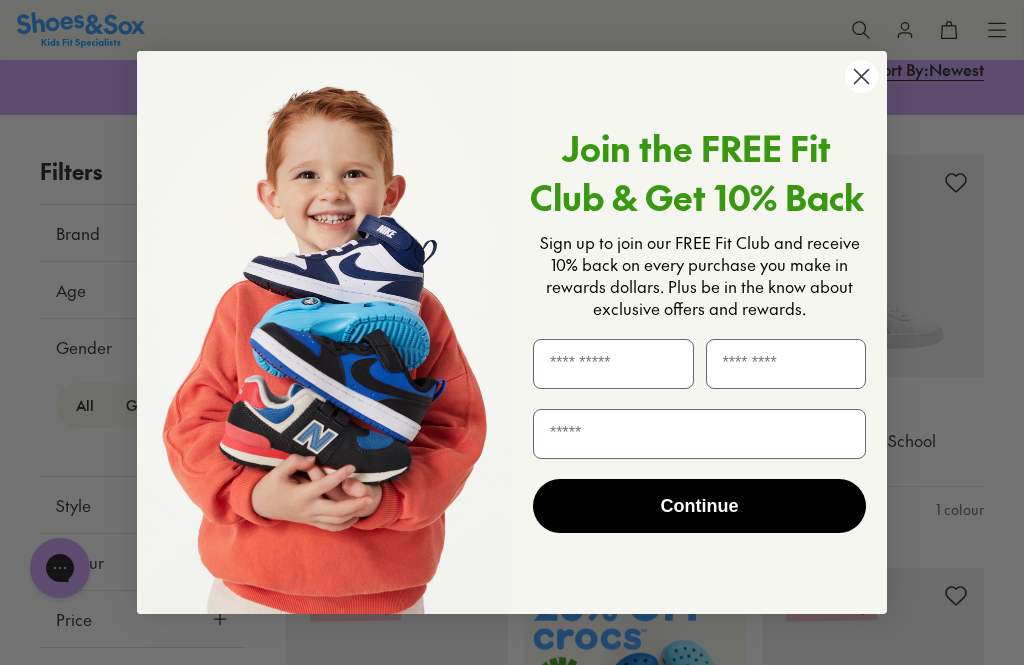click 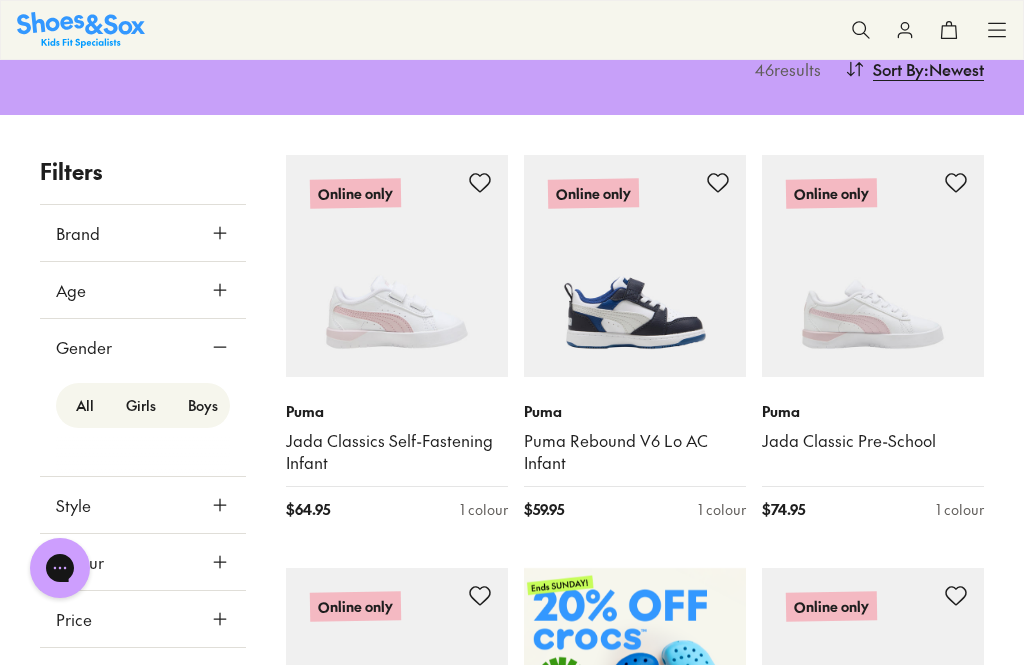 click on "Girls" at bounding box center (141, 405) 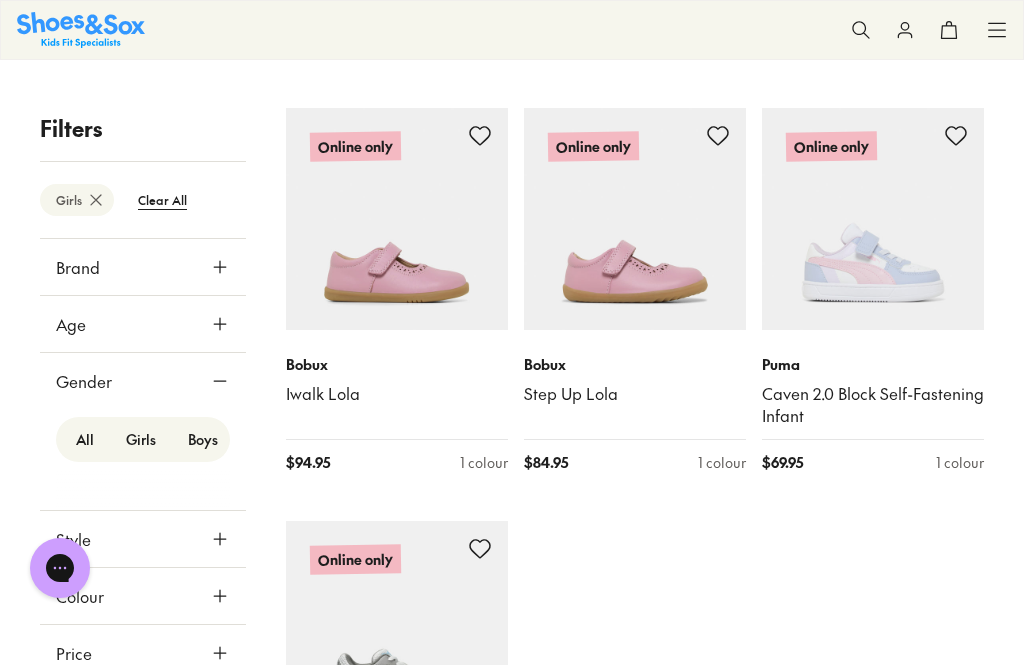 scroll, scrollTop: 2318, scrollLeft: 0, axis: vertical 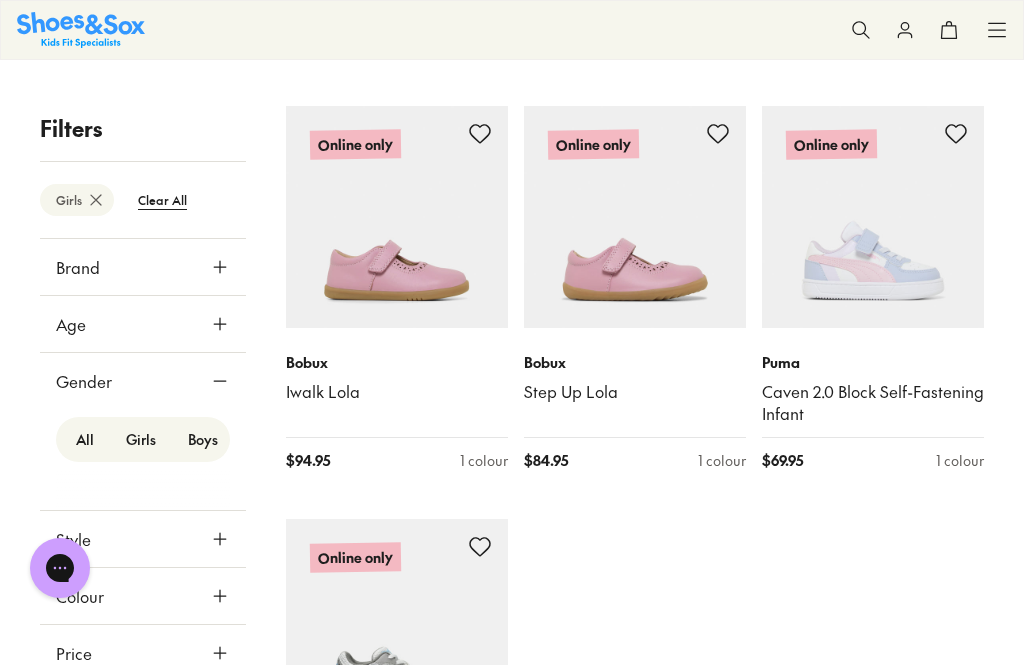 click on "Brand" at bounding box center [143, 267] 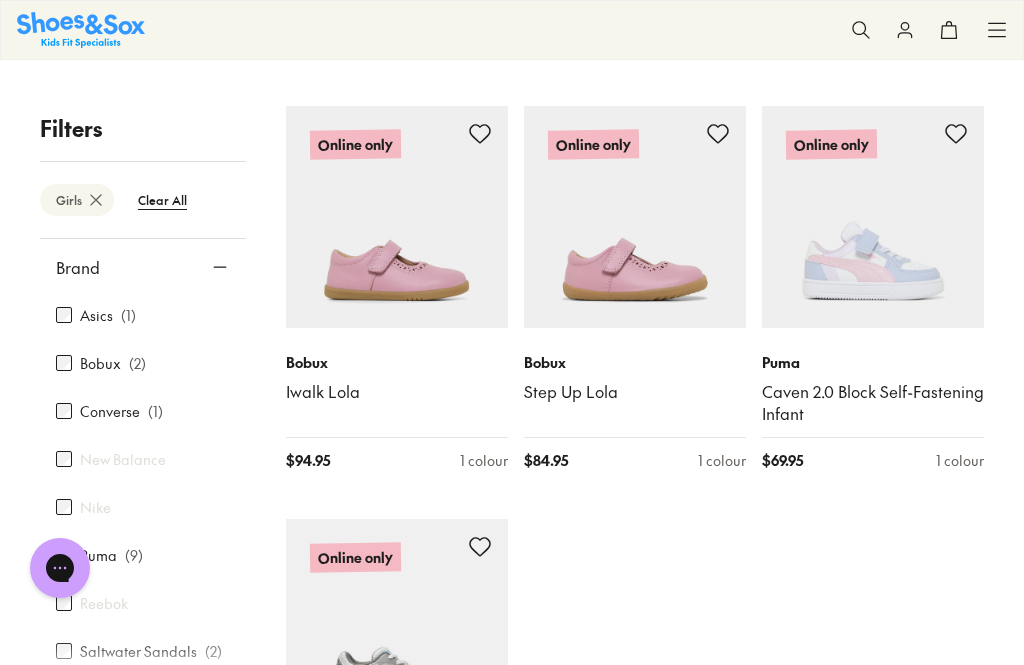 scroll, scrollTop: 0, scrollLeft: 0, axis: both 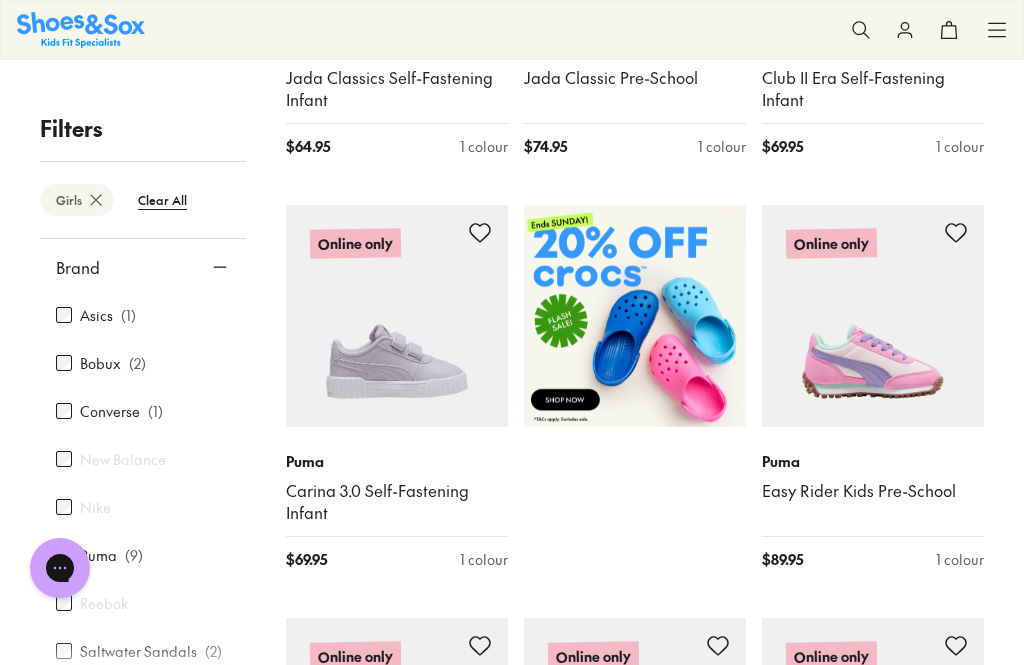 click at bounding box center (635, 316) 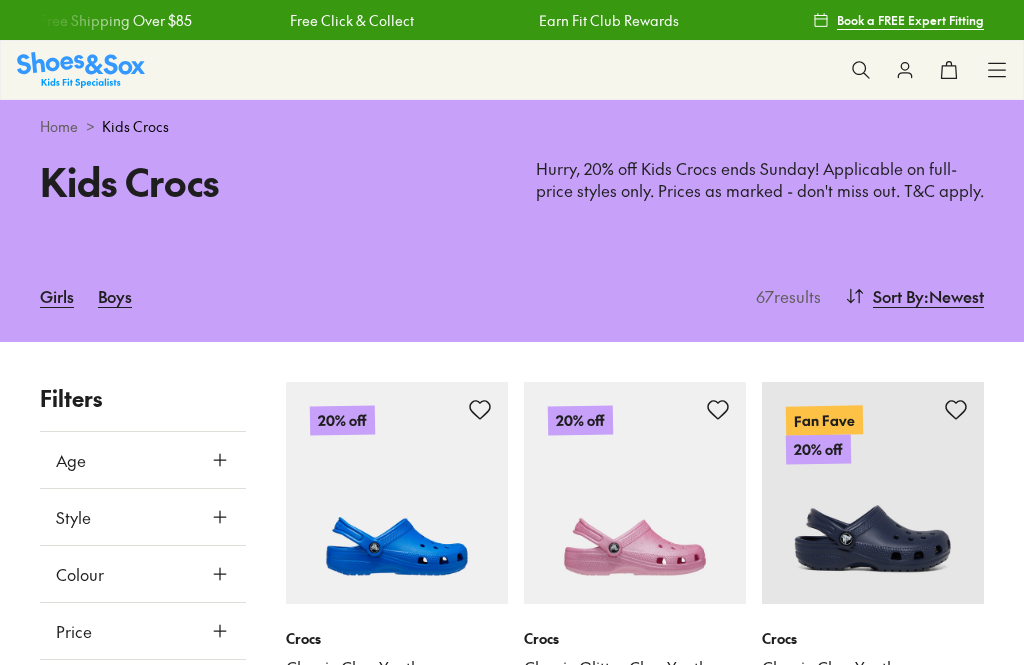 scroll, scrollTop: 0, scrollLeft: 0, axis: both 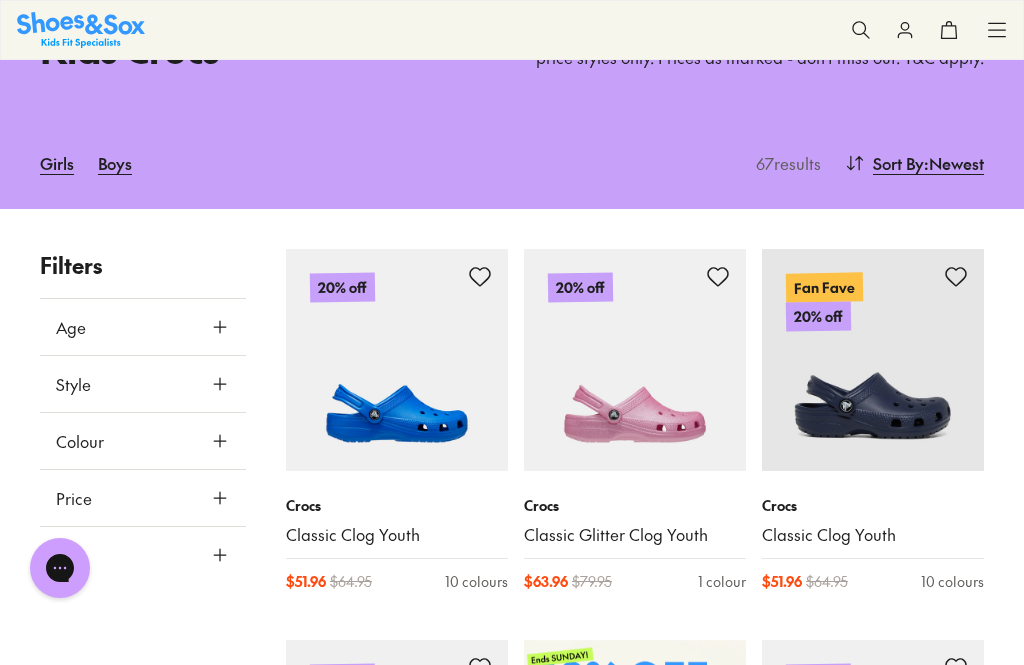 type on "****" 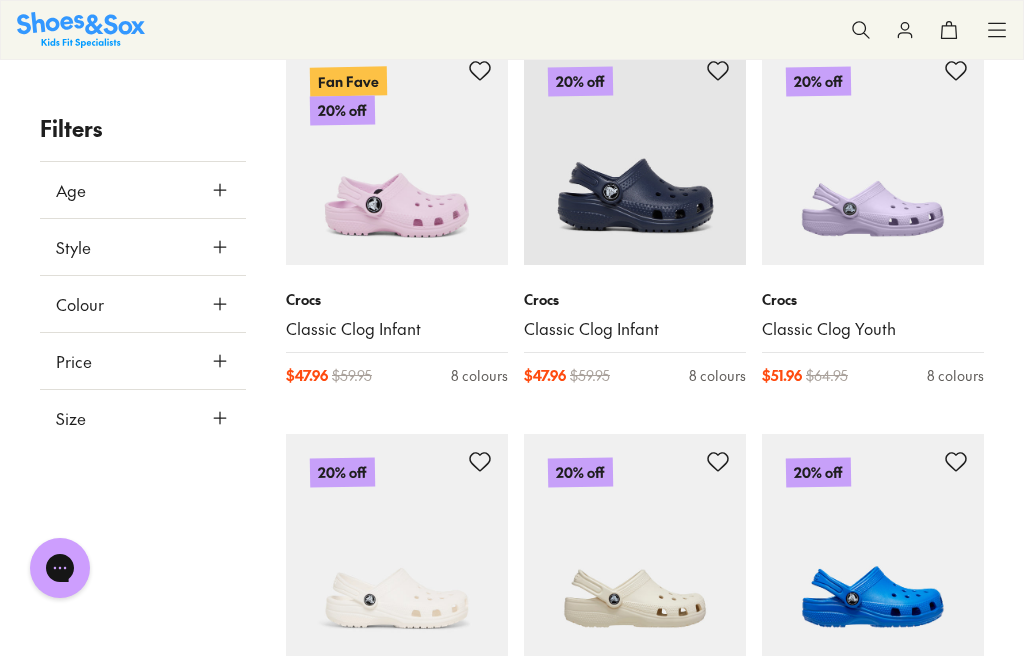 scroll, scrollTop: 1122, scrollLeft: 0, axis: vertical 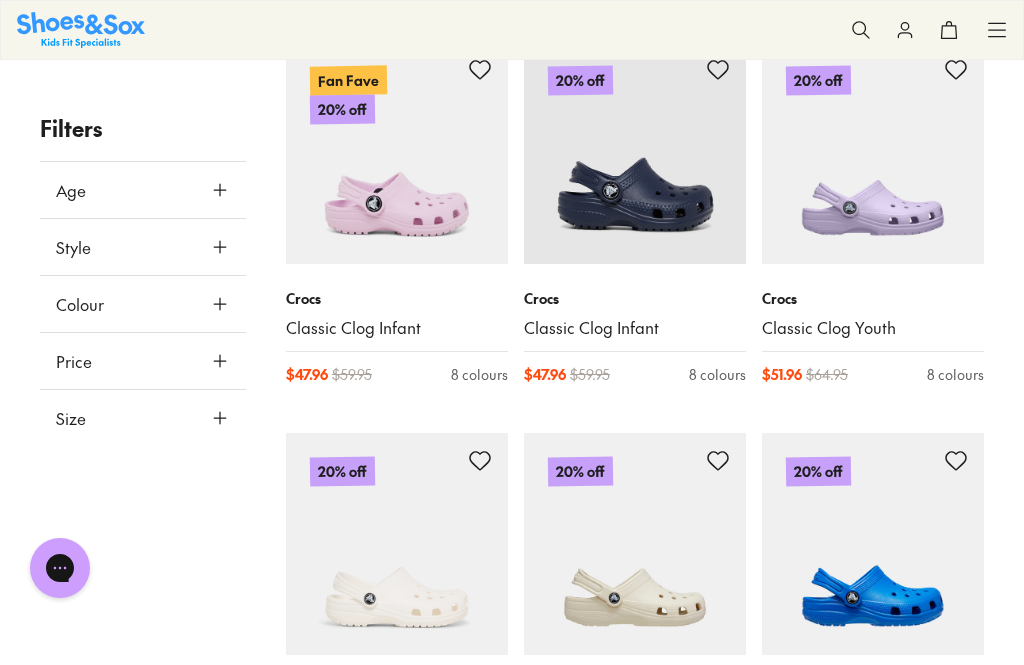 click at bounding box center [873, 153] 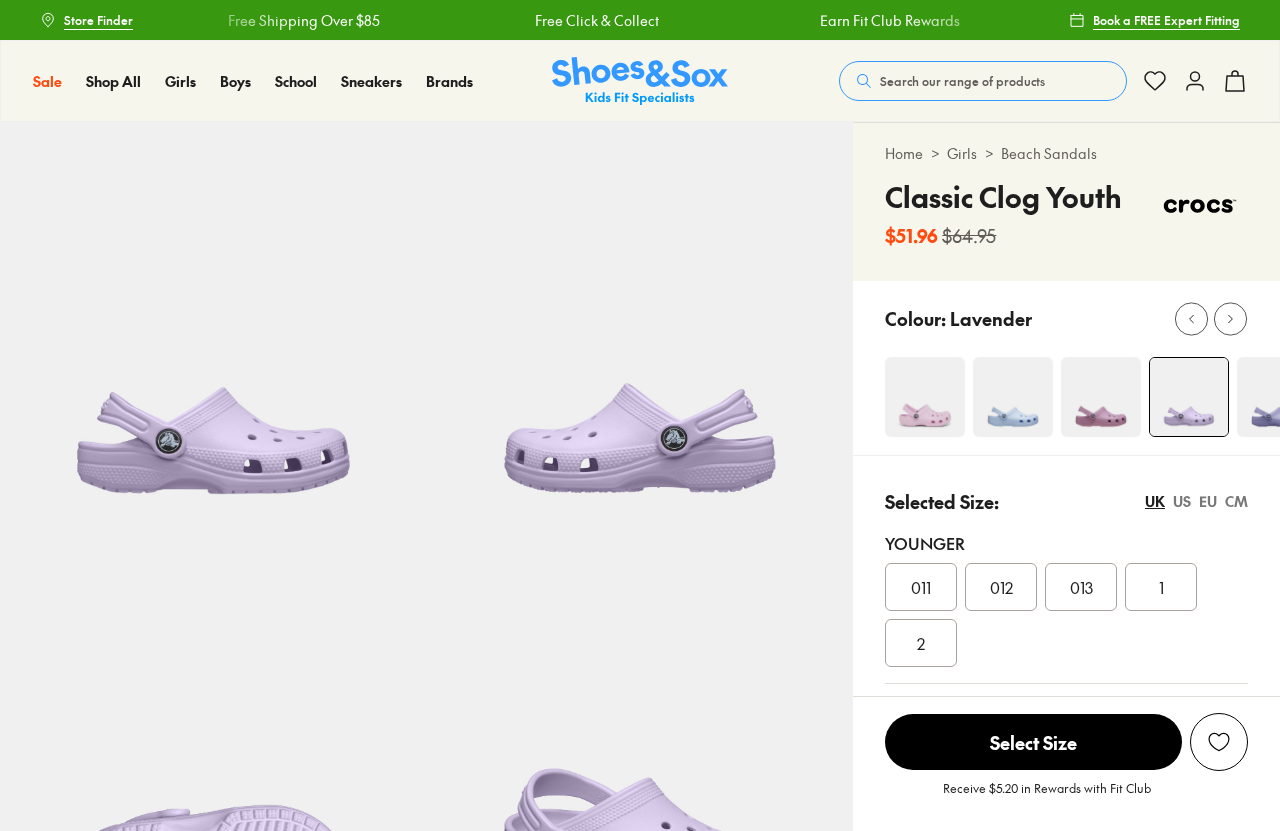 scroll, scrollTop: 0, scrollLeft: 0, axis: both 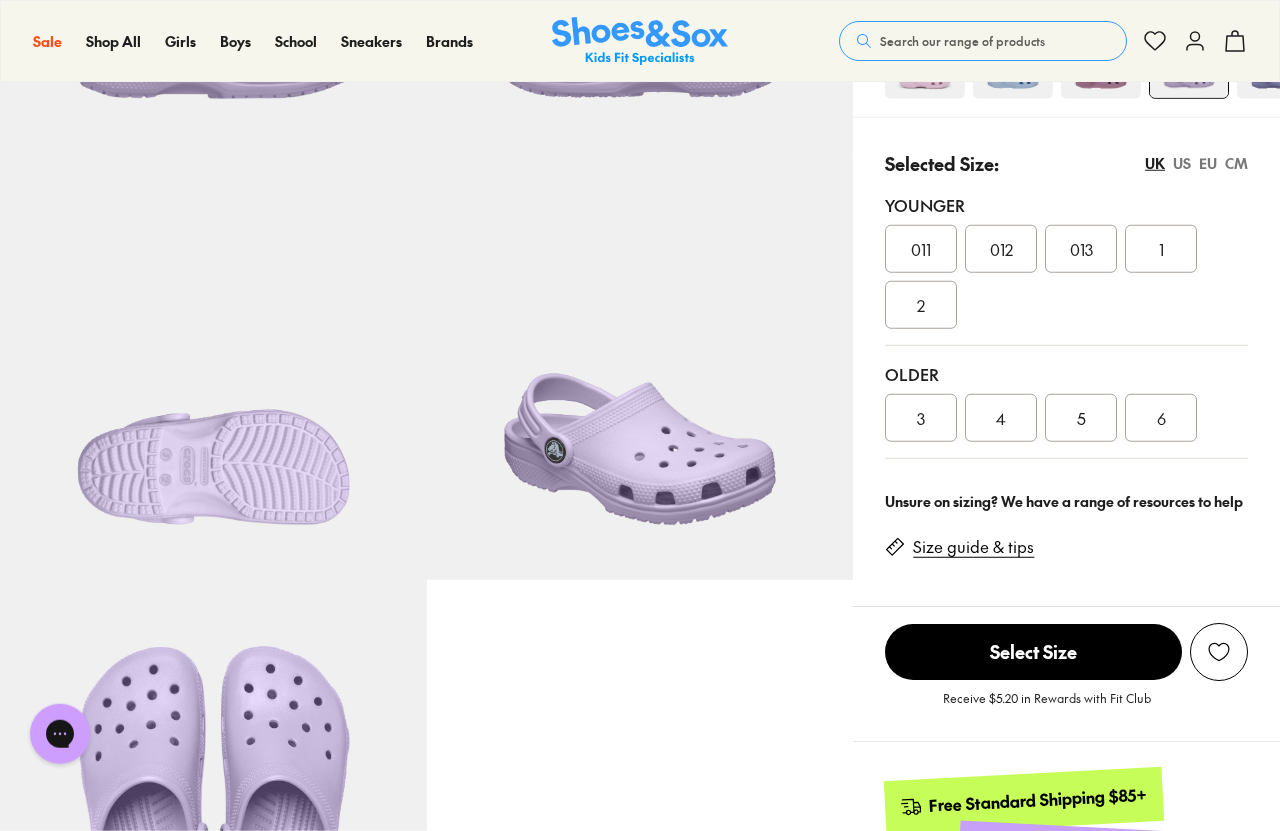 click on "3" at bounding box center [921, 418] 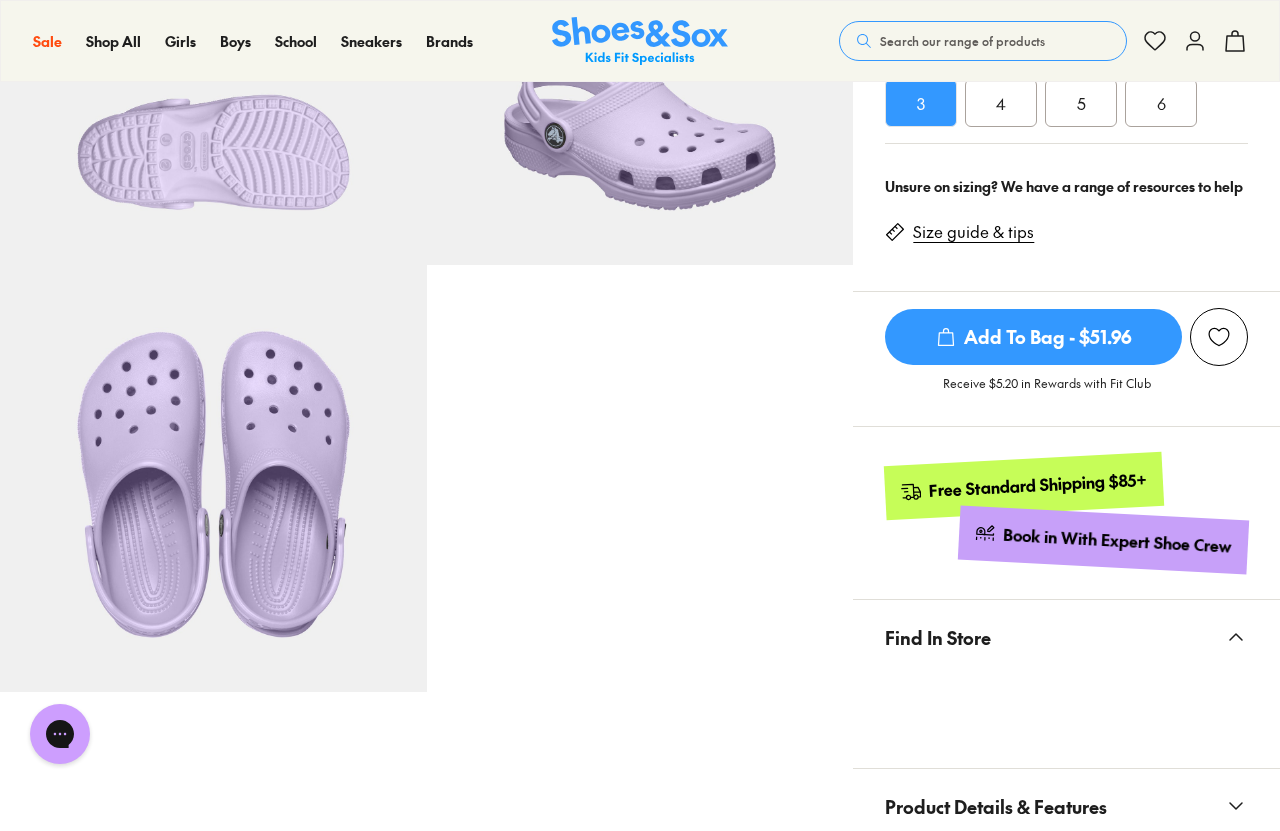 scroll, scrollTop: 628, scrollLeft: 0, axis: vertical 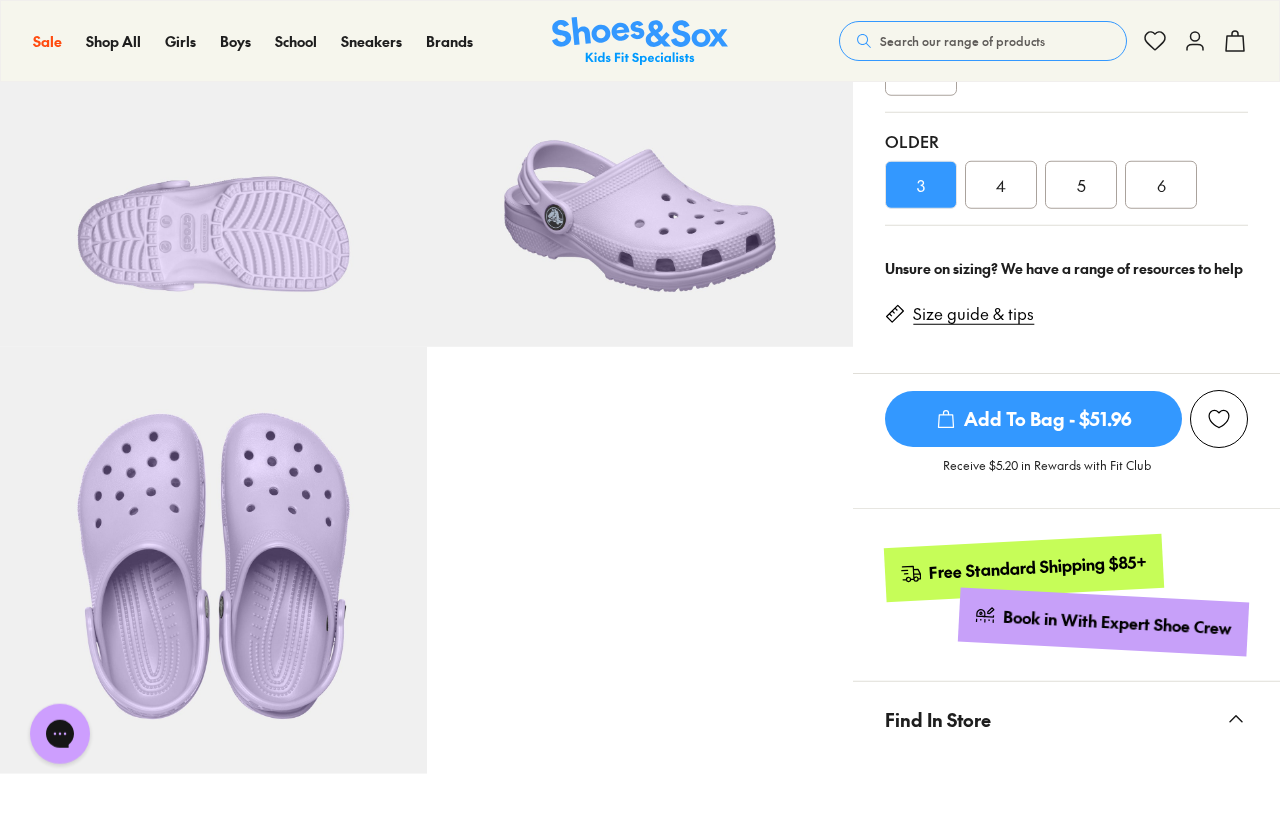 click on "Size guide & tips" at bounding box center [973, 314] 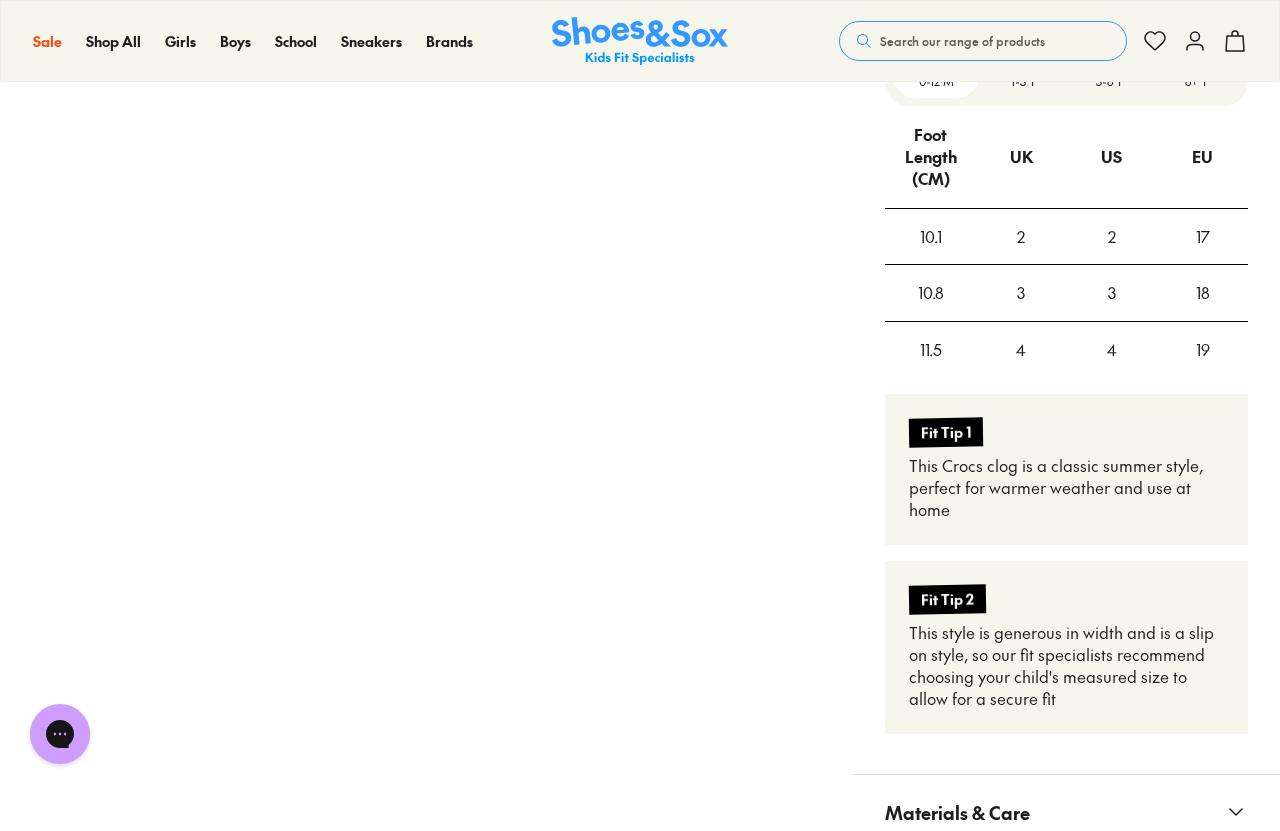 click on "Pinch & Zoom  (100%)" at bounding box center [426, -130] 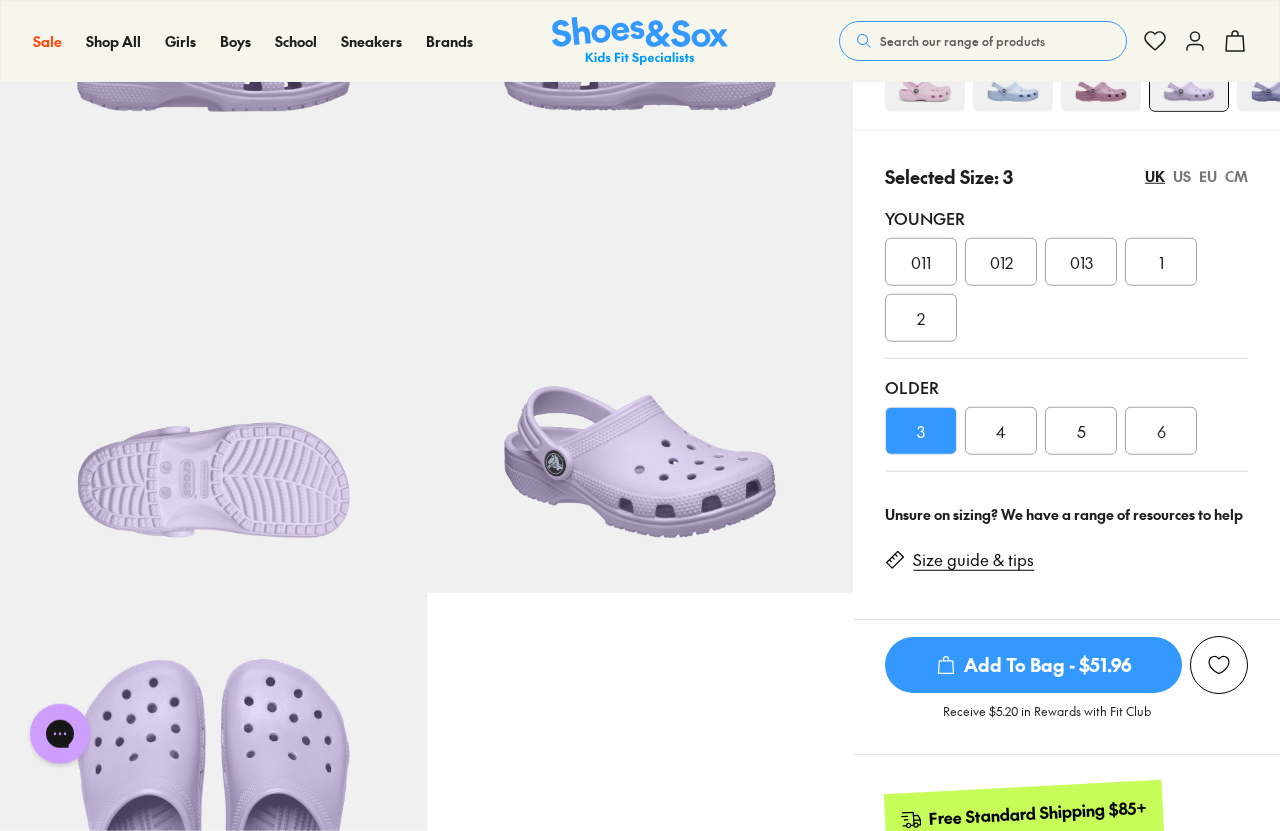 scroll, scrollTop: 385, scrollLeft: 0, axis: vertical 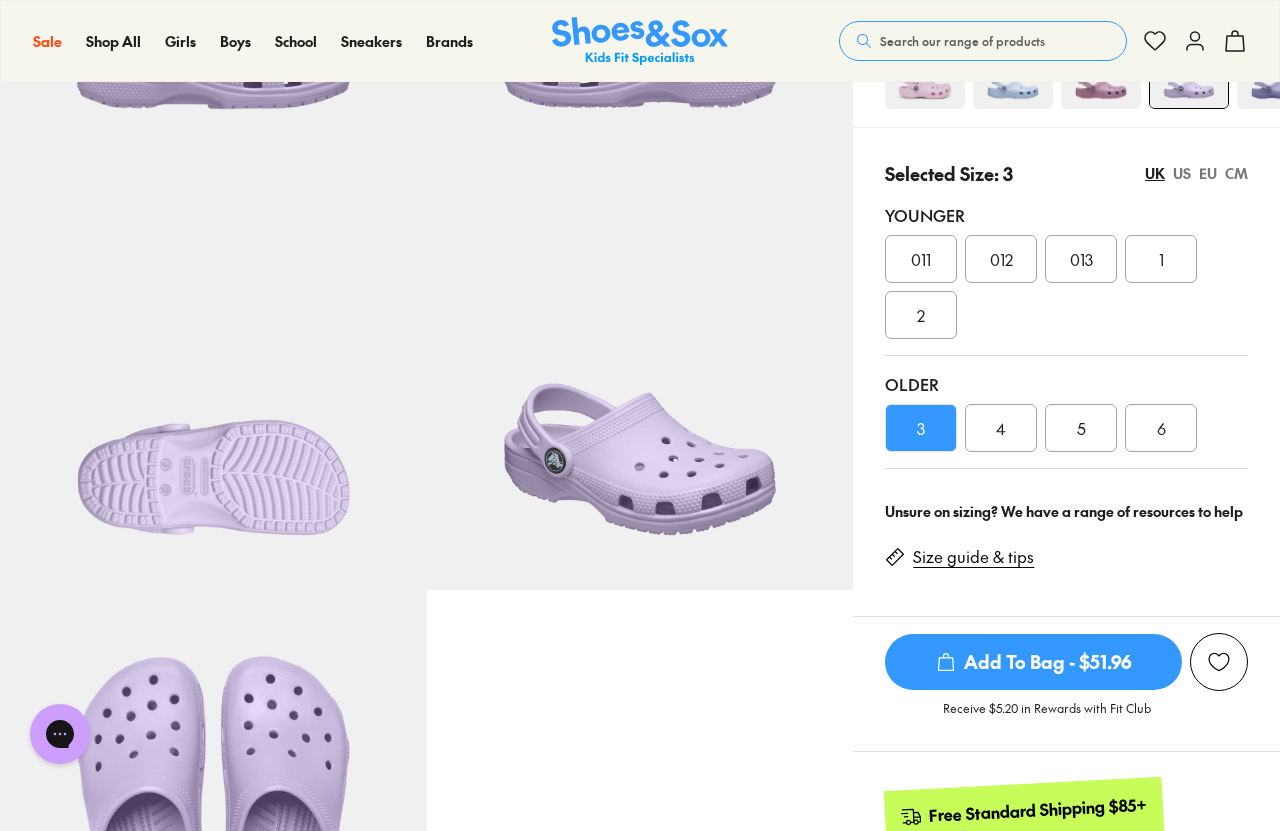 click on "6" at bounding box center [1161, 428] 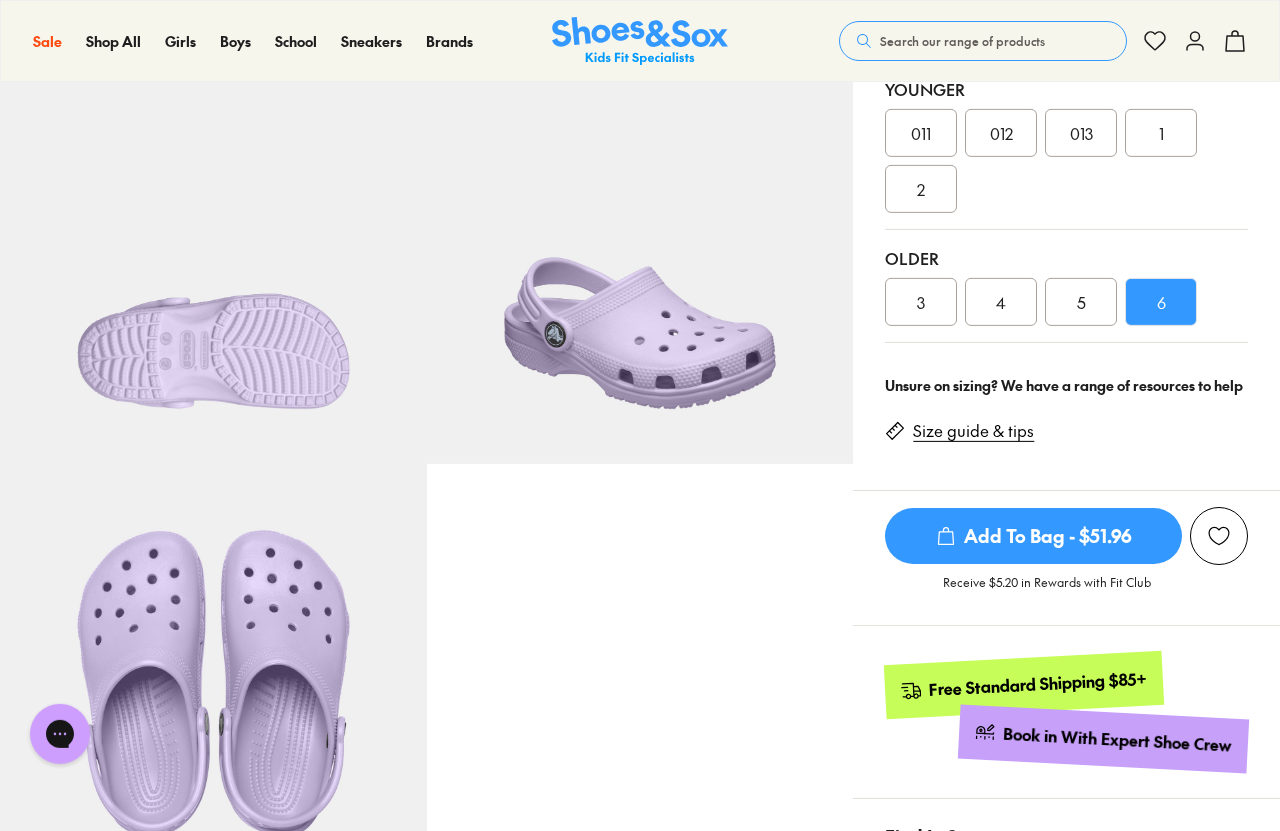 scroll, scrollTop: 519, scrollLeft: 0, axis: vertical 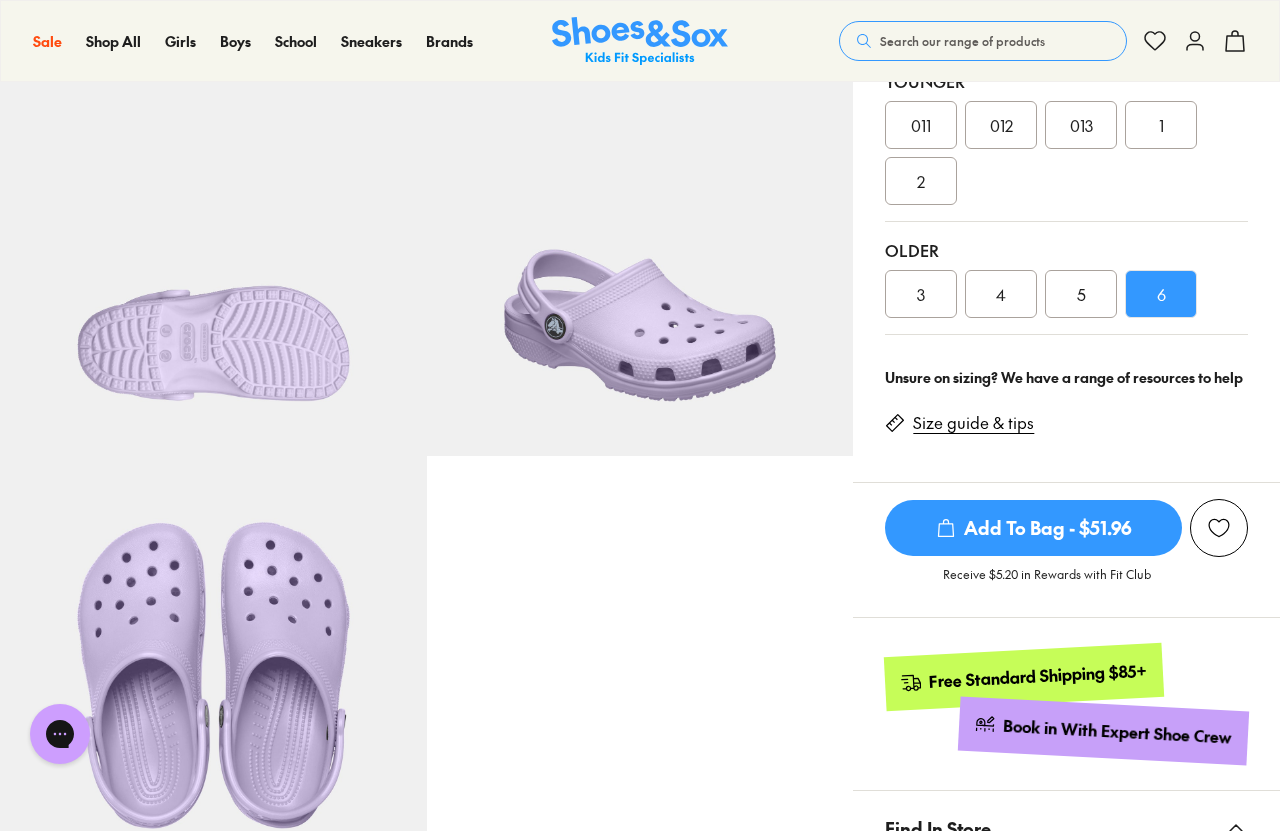 click on "Size guide & tips" at bounding box center (973, 423) 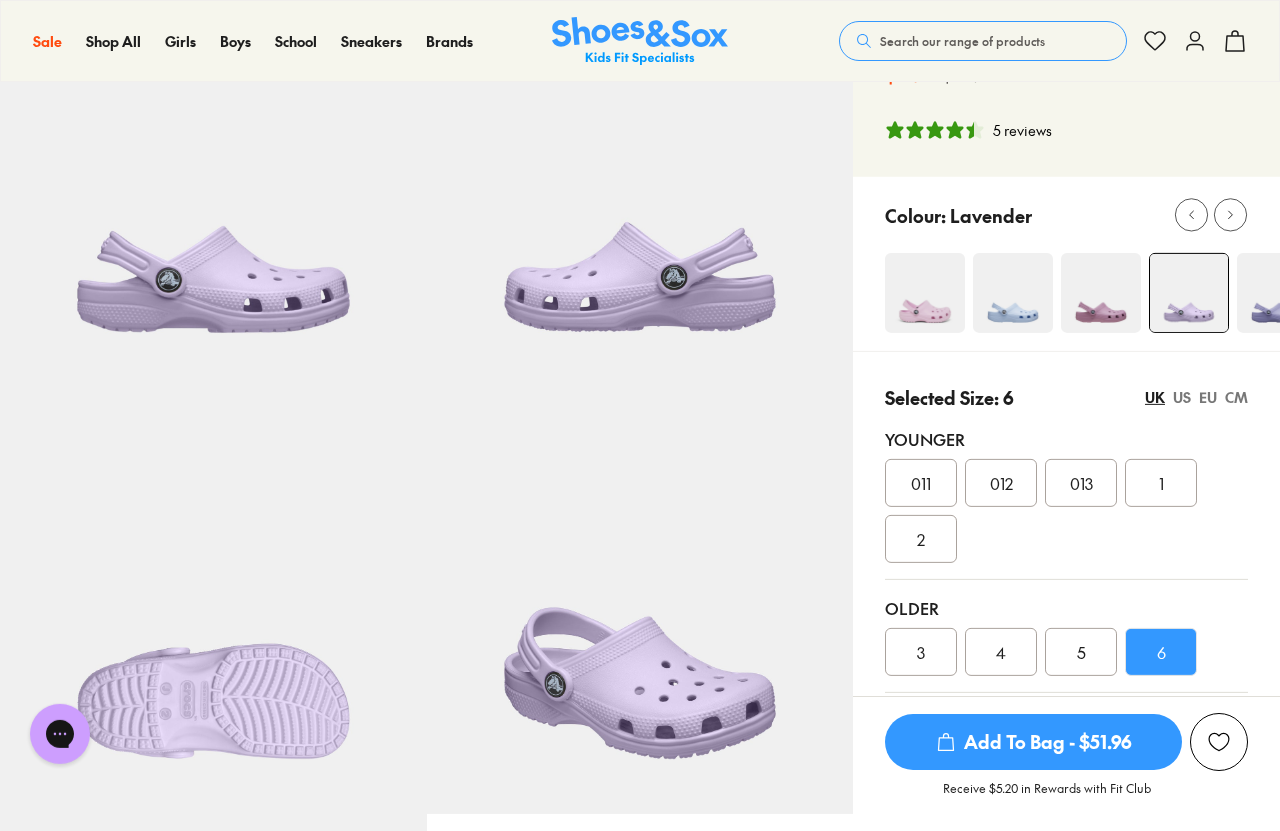 scroll, scrollTop: 0, scrollLeft: 0, axis: both 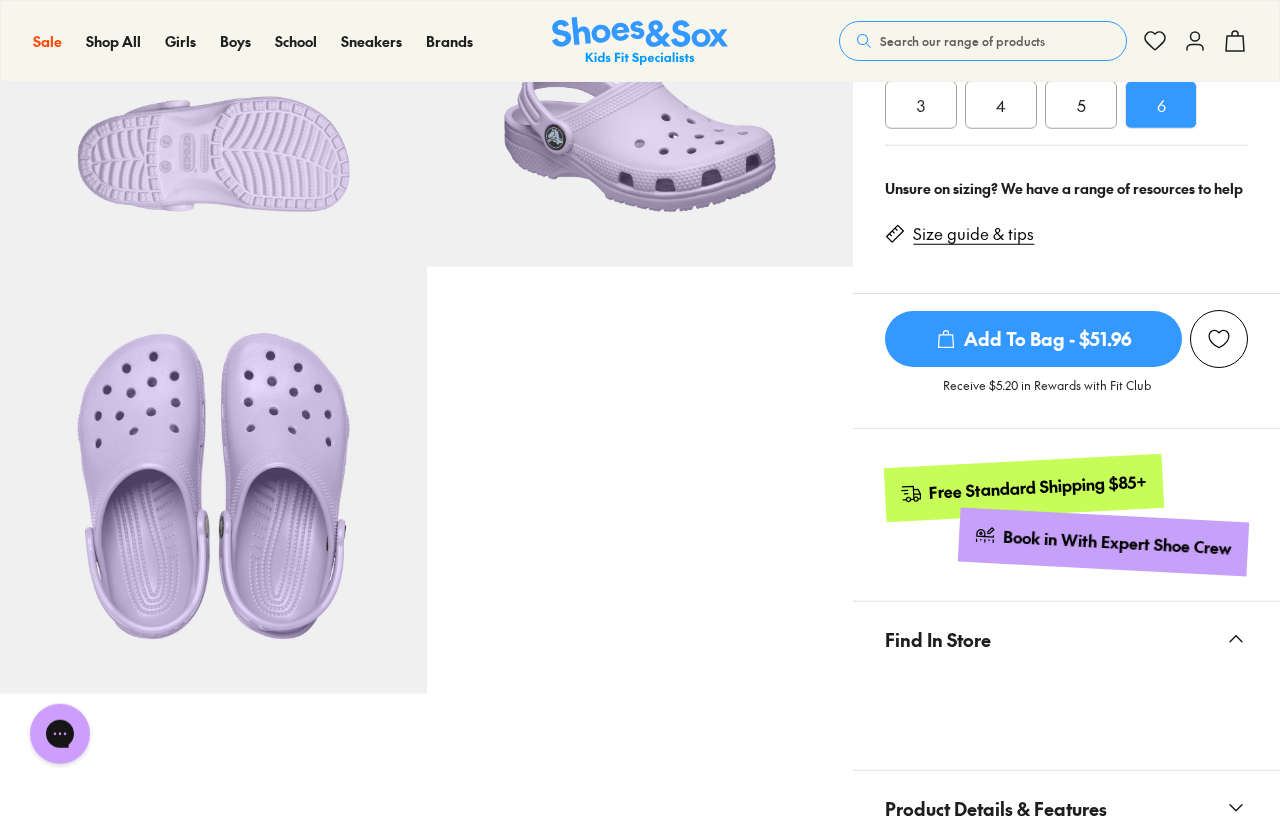 click on "3" at bounding box center [921, 105] 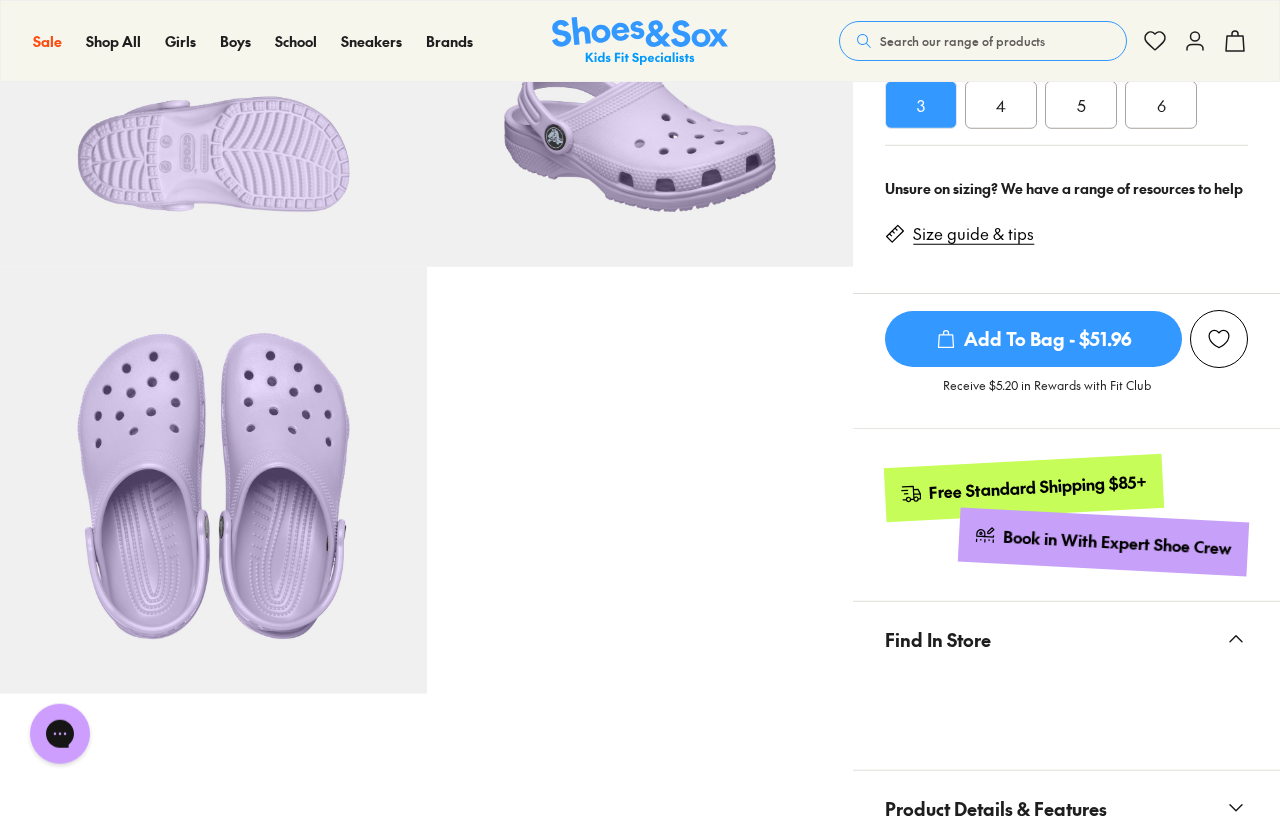 click on "Size guide & tips" at bounding box center (973, 234) 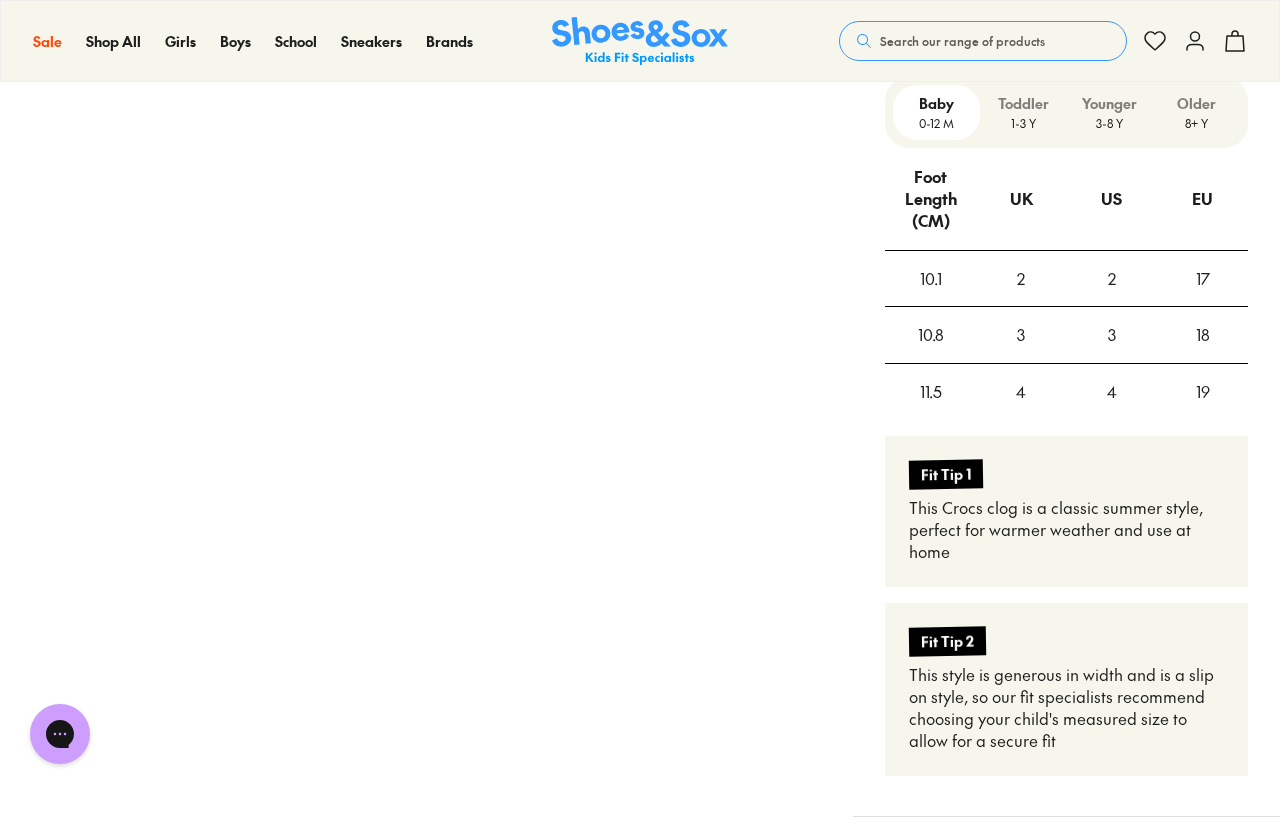 click on "Older 8+ Y" at bounding box center [1196, 112] 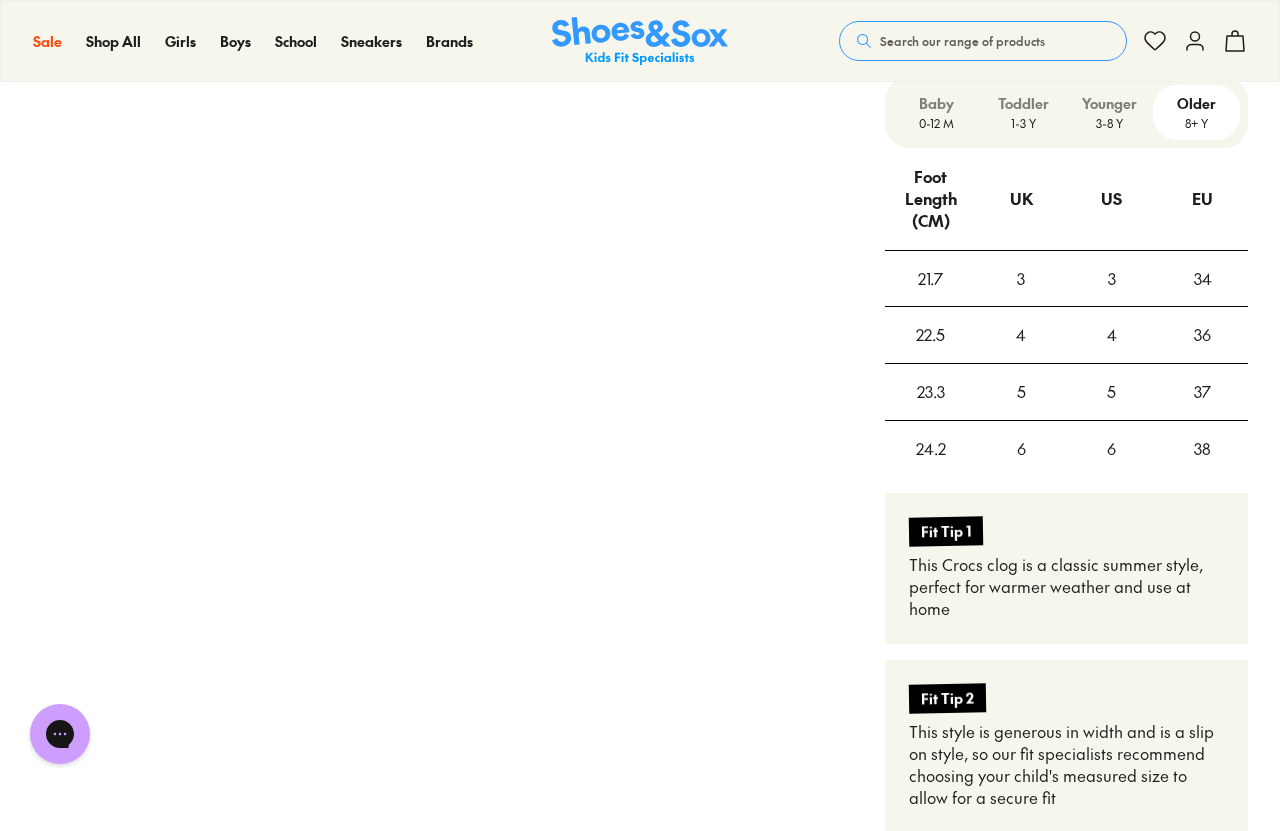click on "8+ Y" at bounding box center (1196, 123) 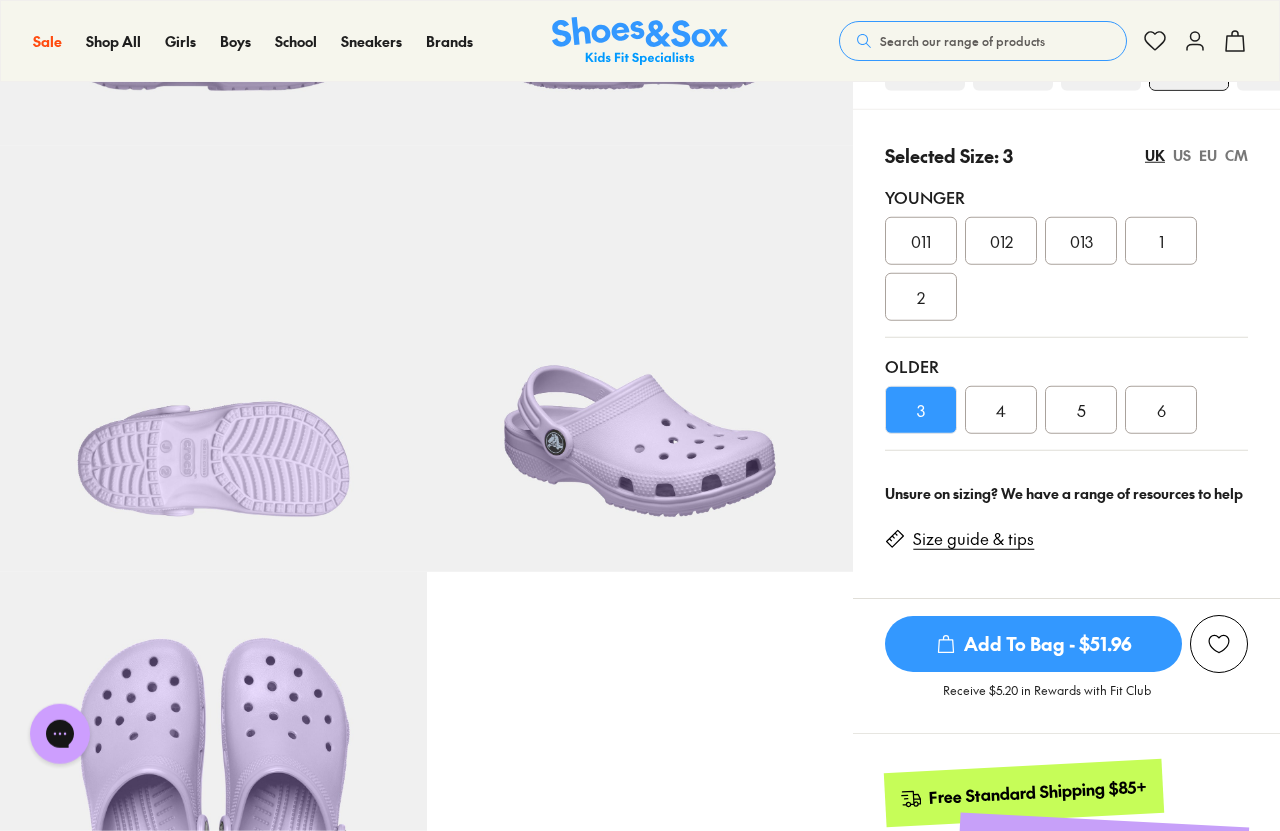 scroll, scrollTop: 403, scrollLeft: 0, axis: vertical 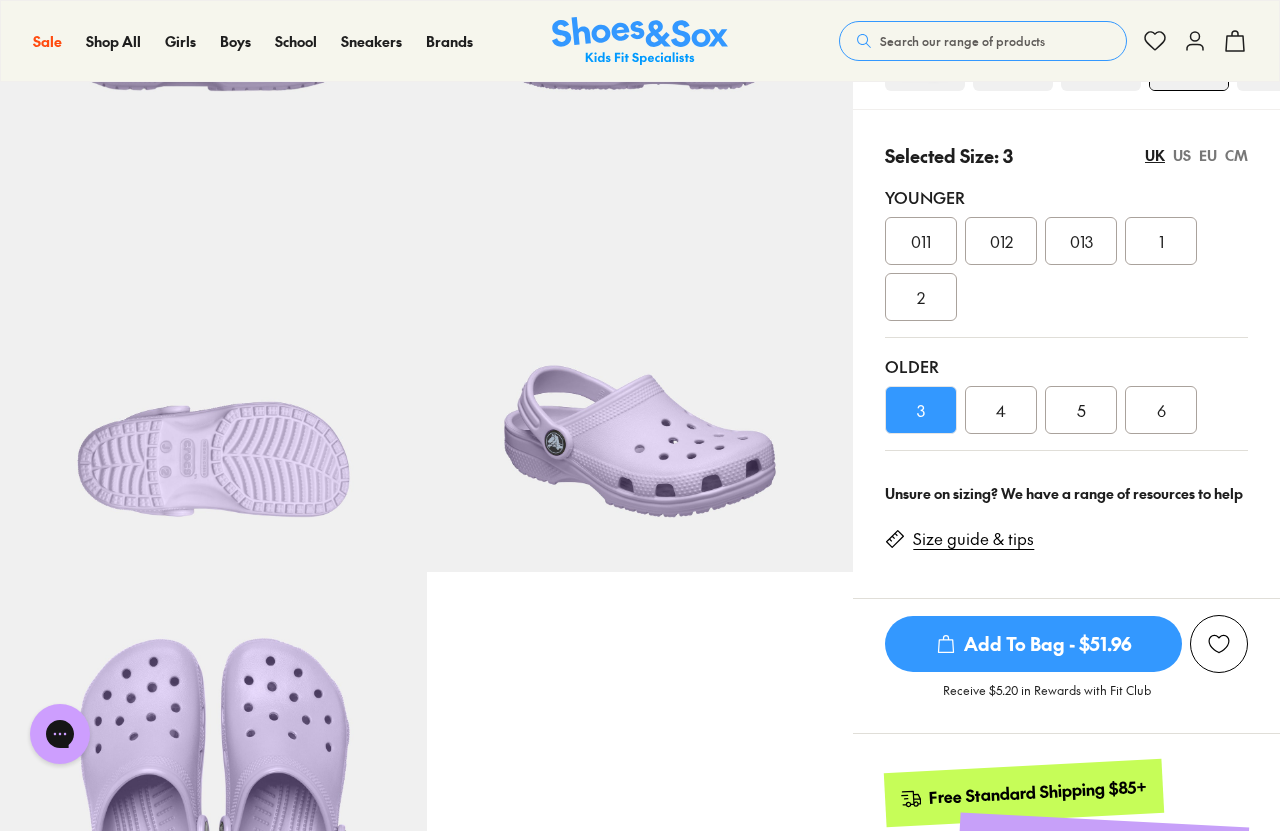 click on "Add To Bag - $51.96" at bounding box center (1033, 644) 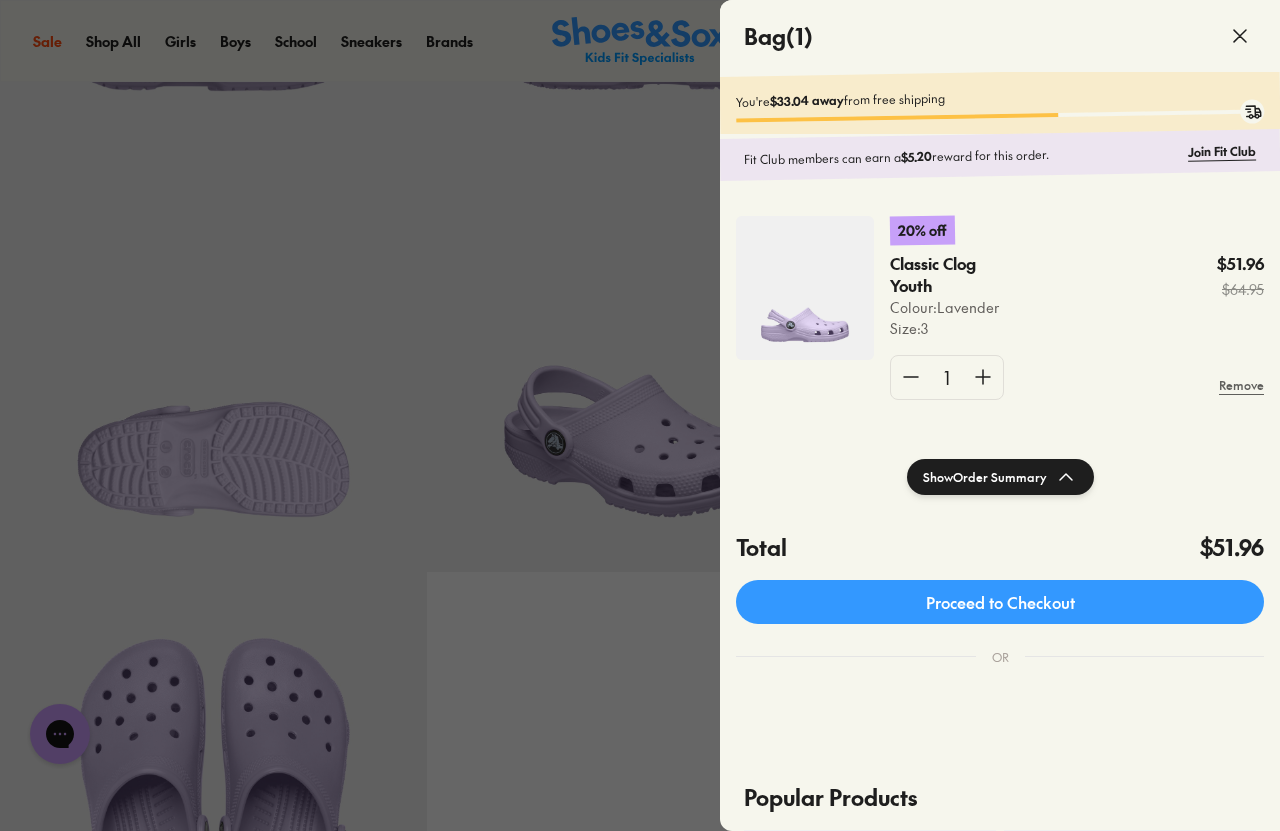 click on "Proceed to Checkout" 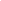 scroll, scrollTop: 0, scrollLeft: 0, axis: both 